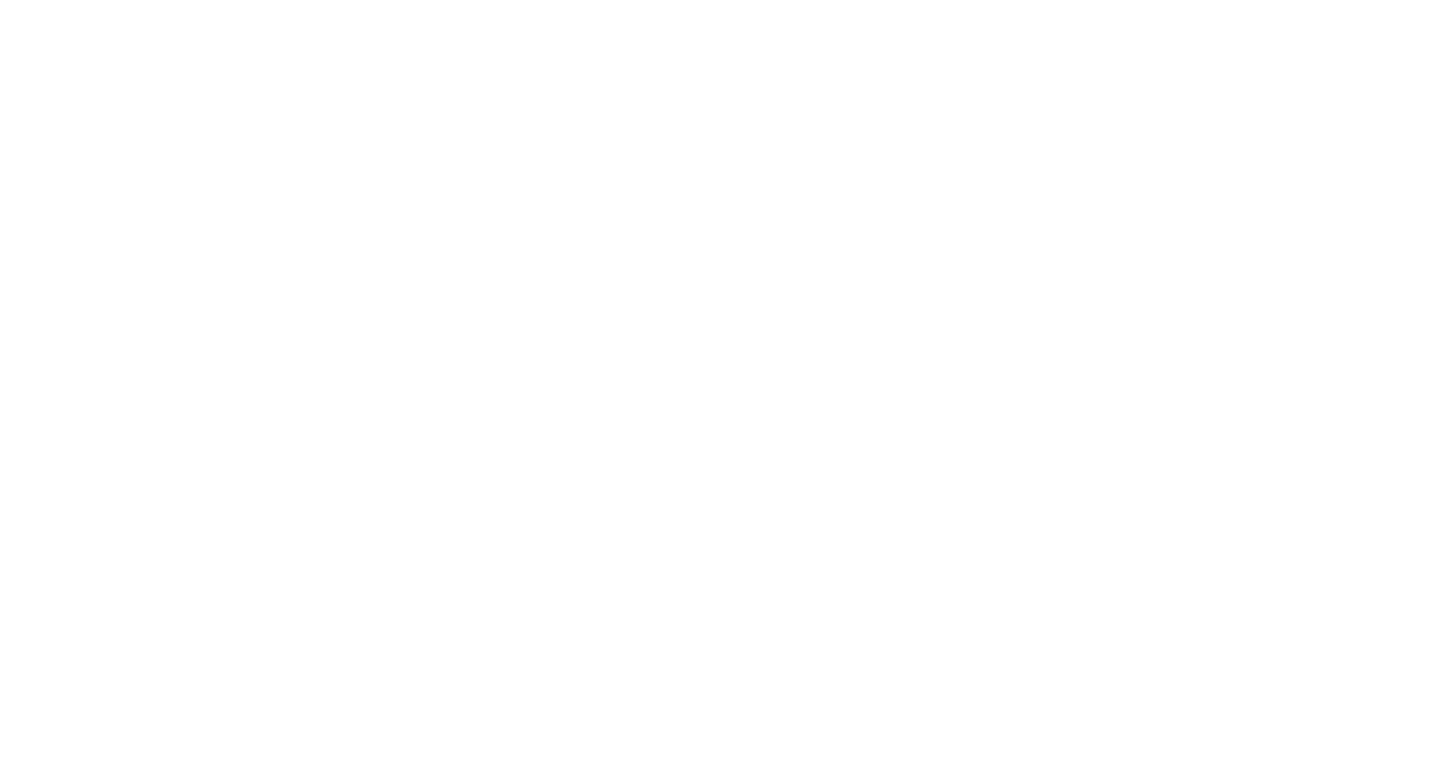 scroll, scrollTop: 0, scrollLeft: 0, axis: both 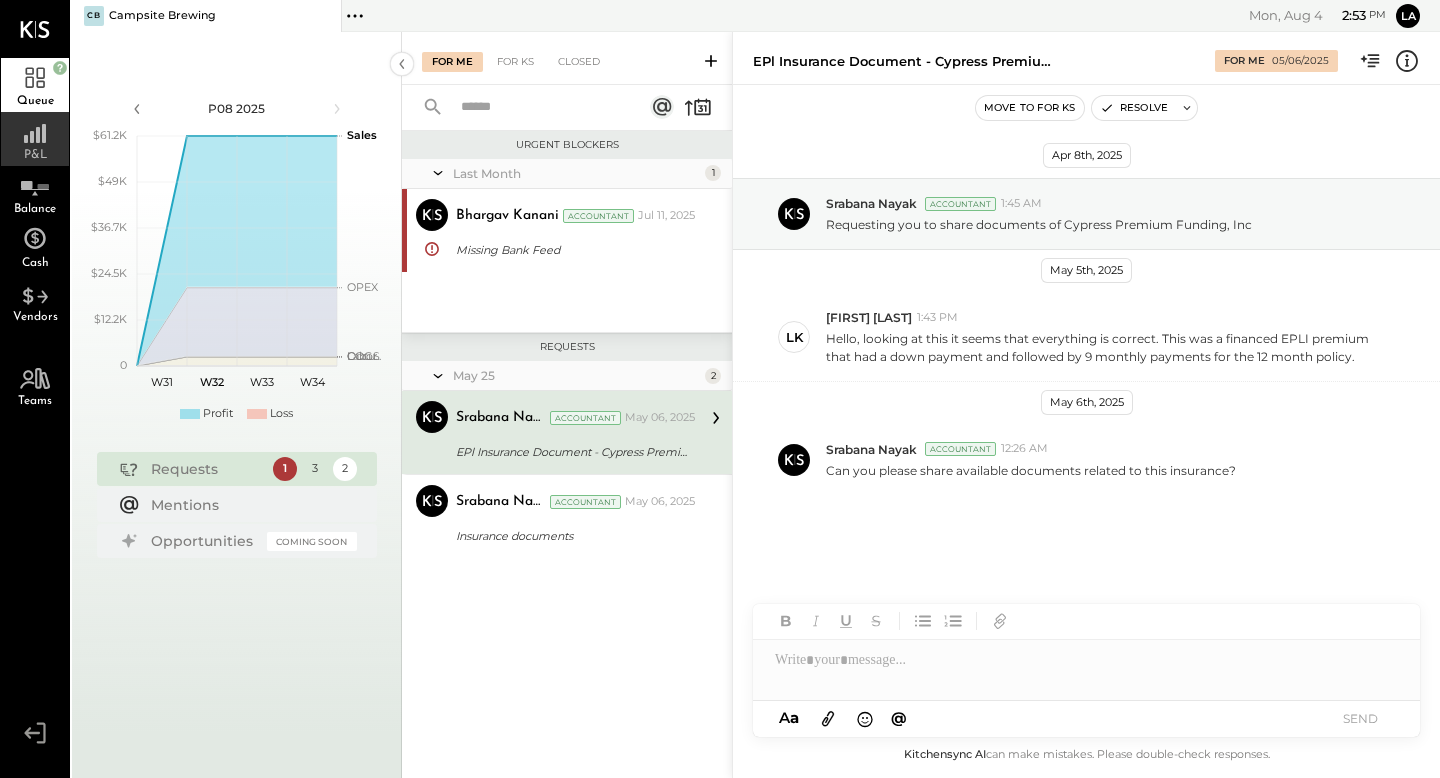 click 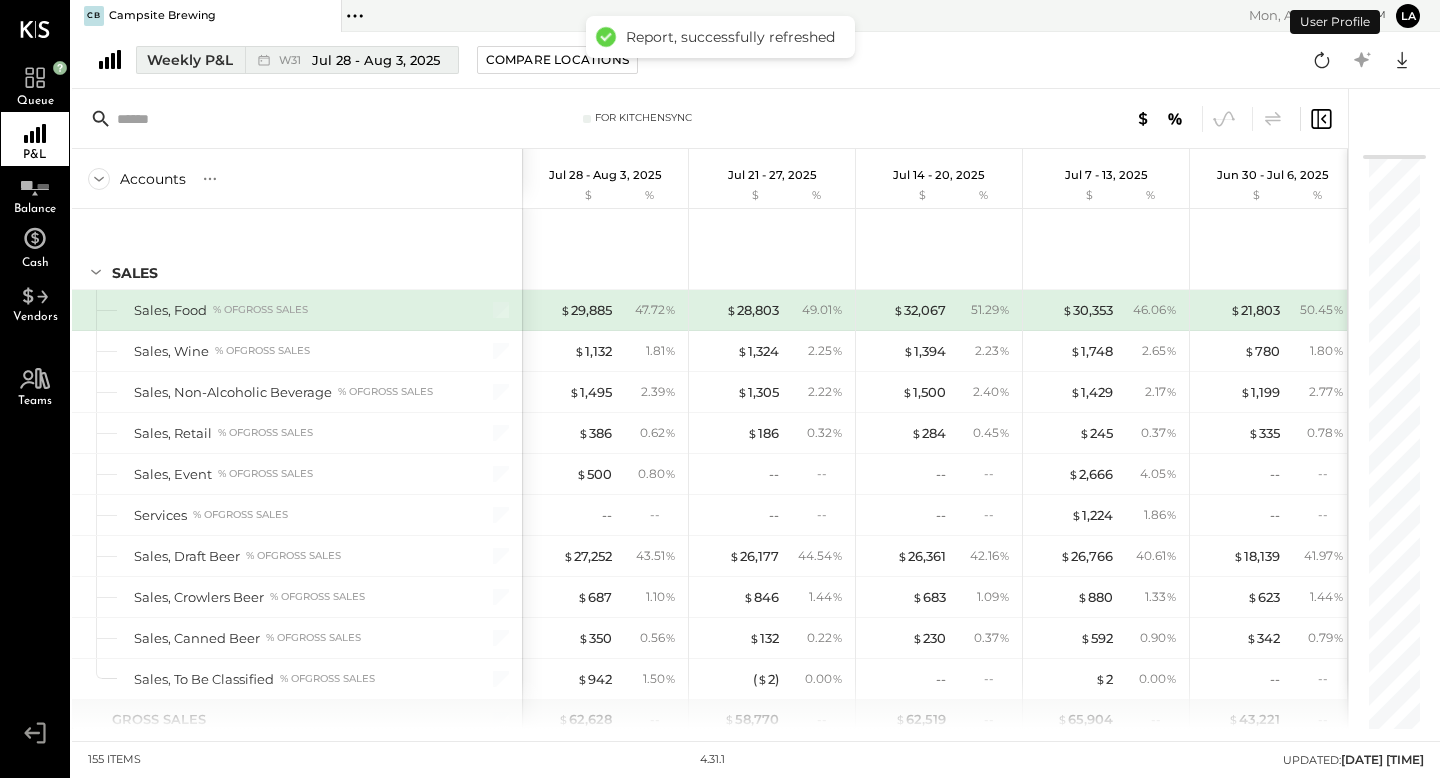 click on "Weekly P&L" at bounding box center (190, 60) 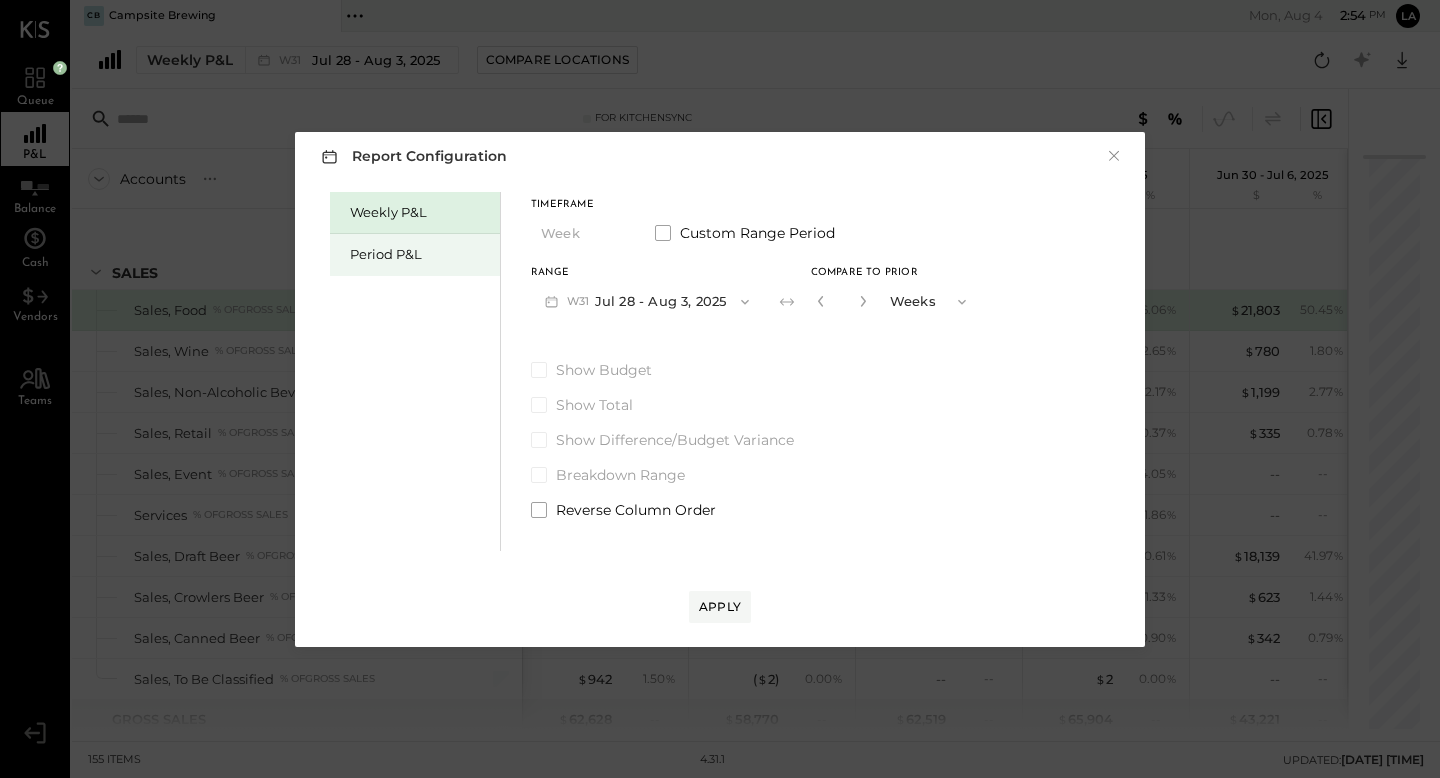 click on "Period P&L" at bounding box center [415, 255] 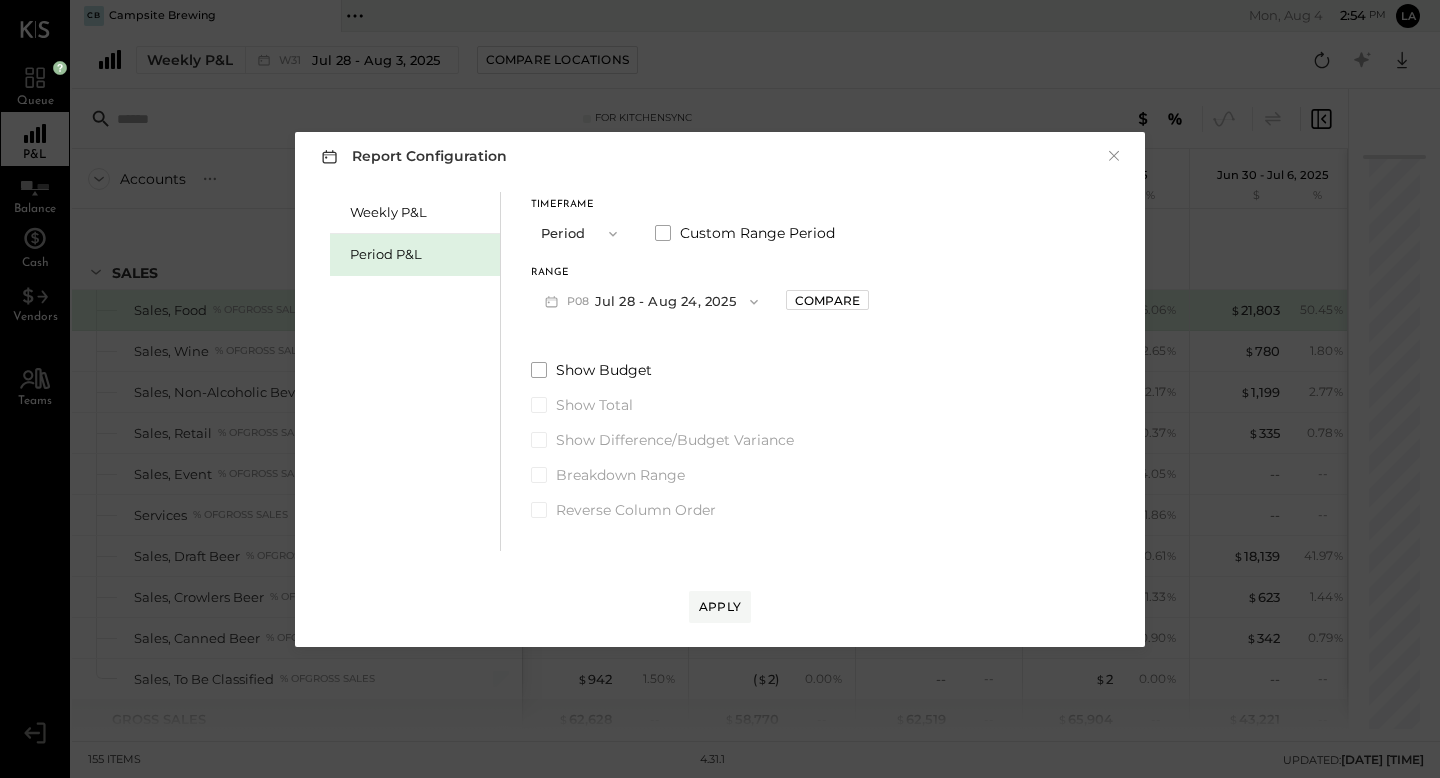 click on "Period" at bounding box center [581, 233] 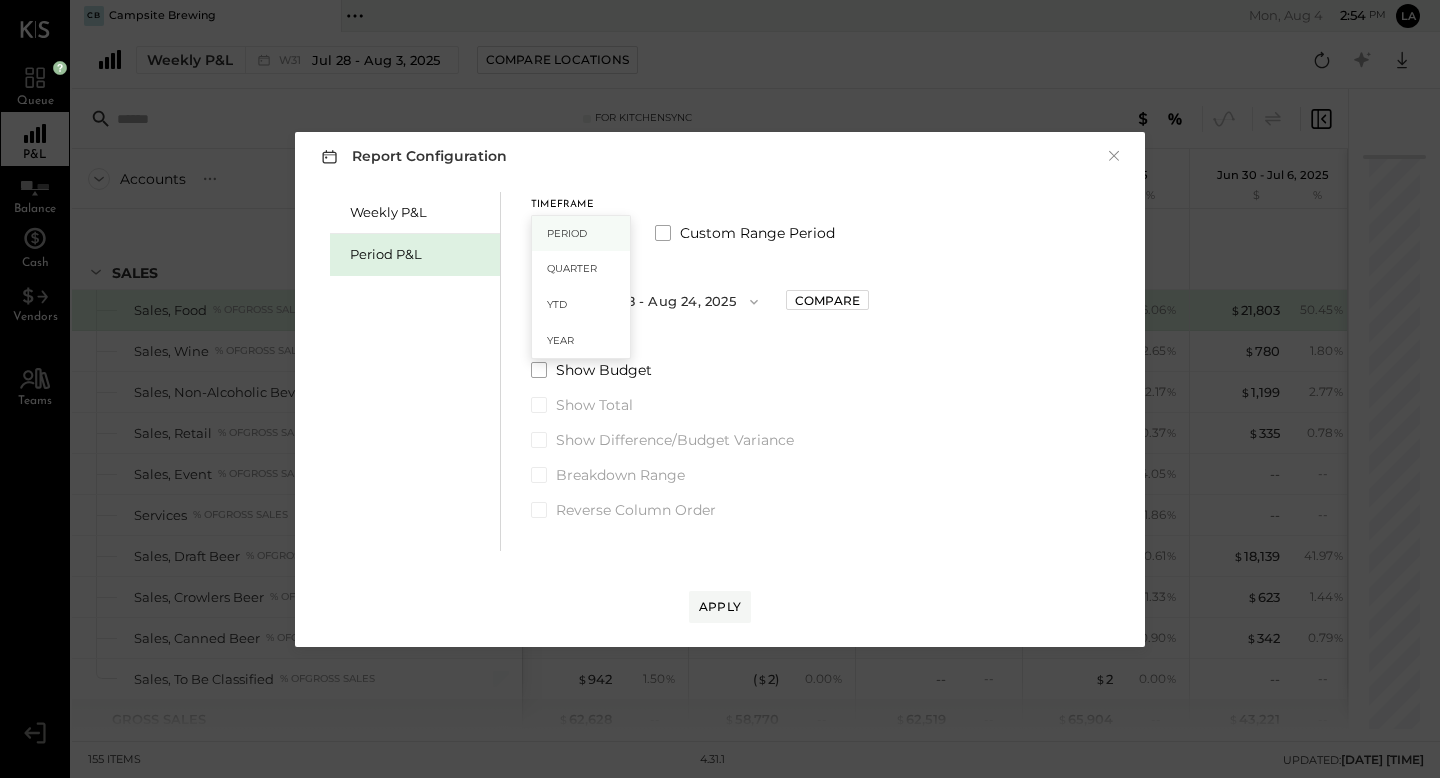 click on "Period" at bounding box center [567, 233] 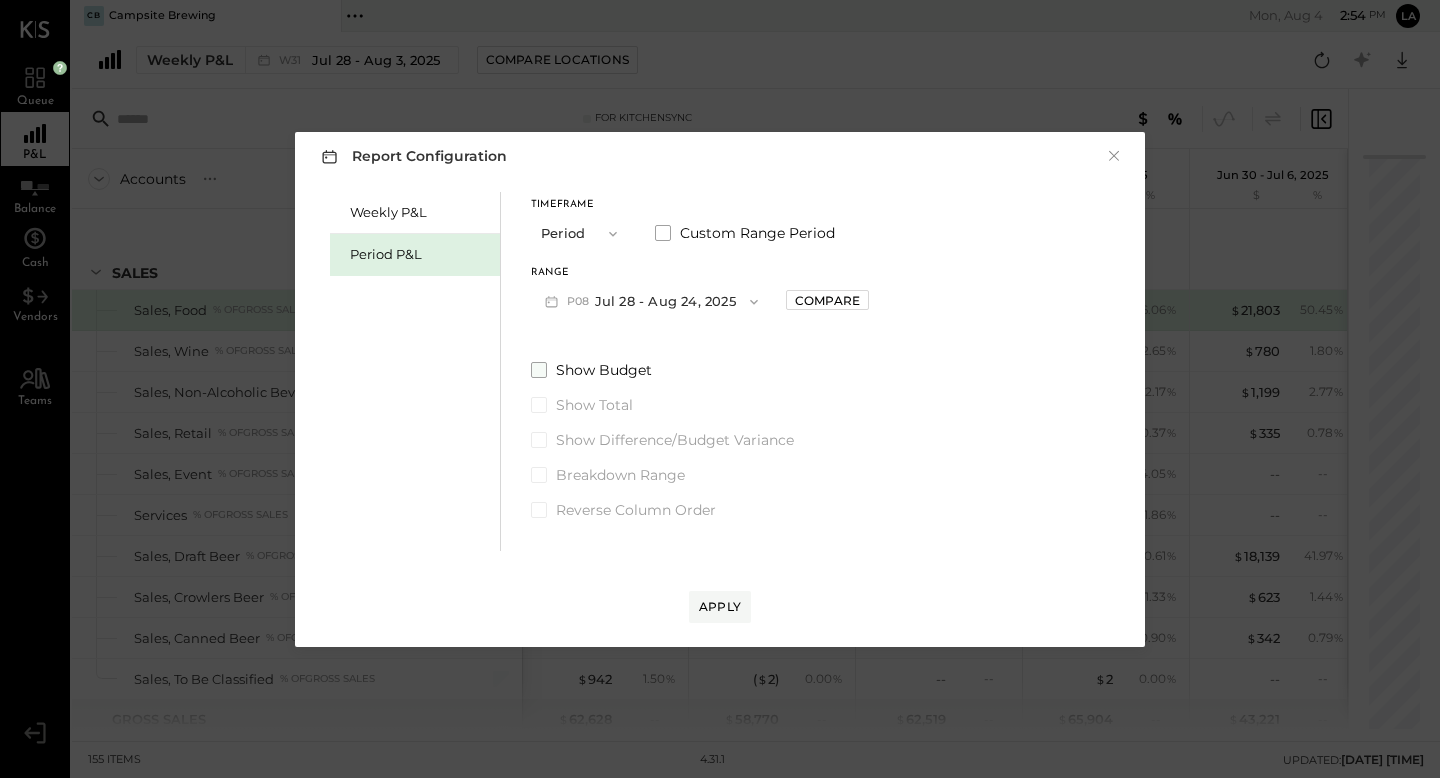 click at bounding box center [539, 370] 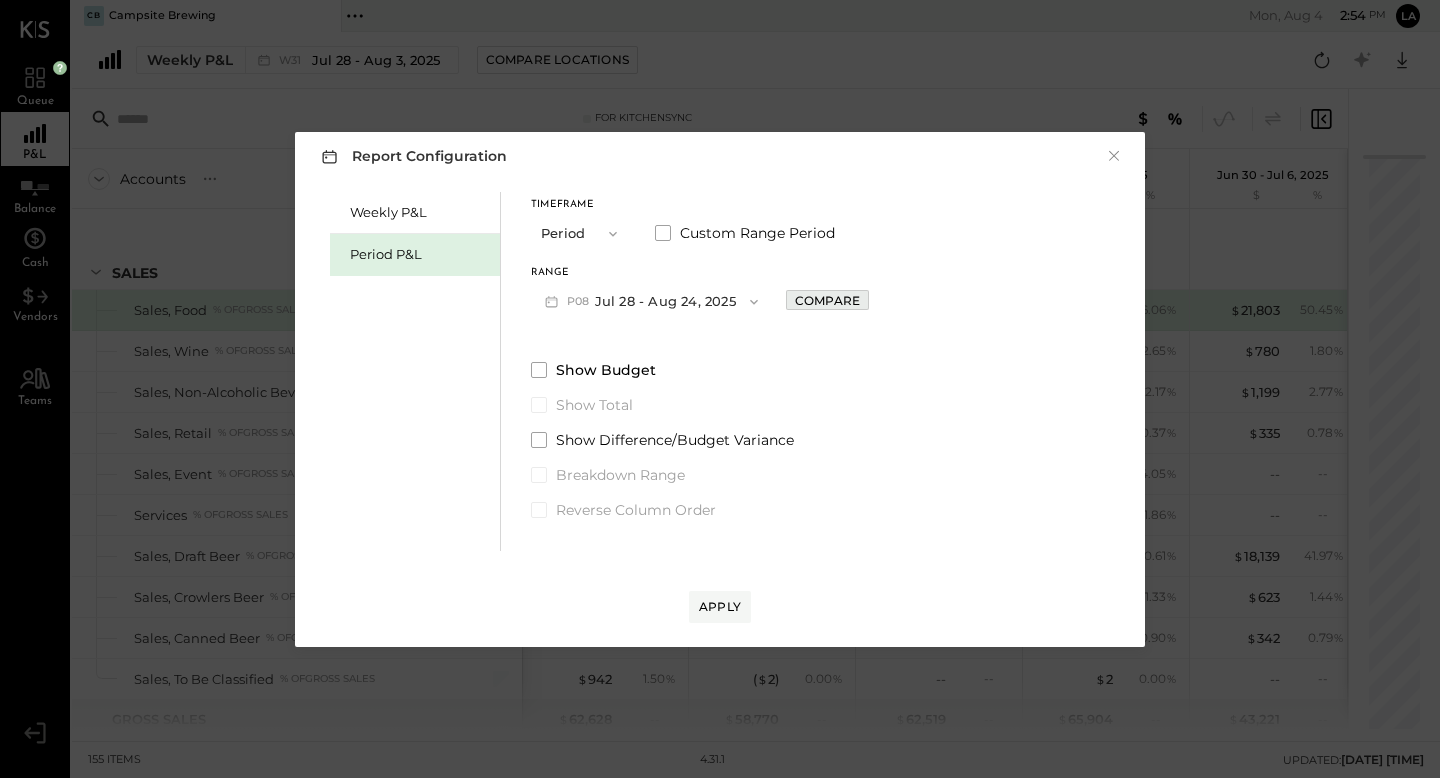 click on "Compare" at bounding box center [827, 300] 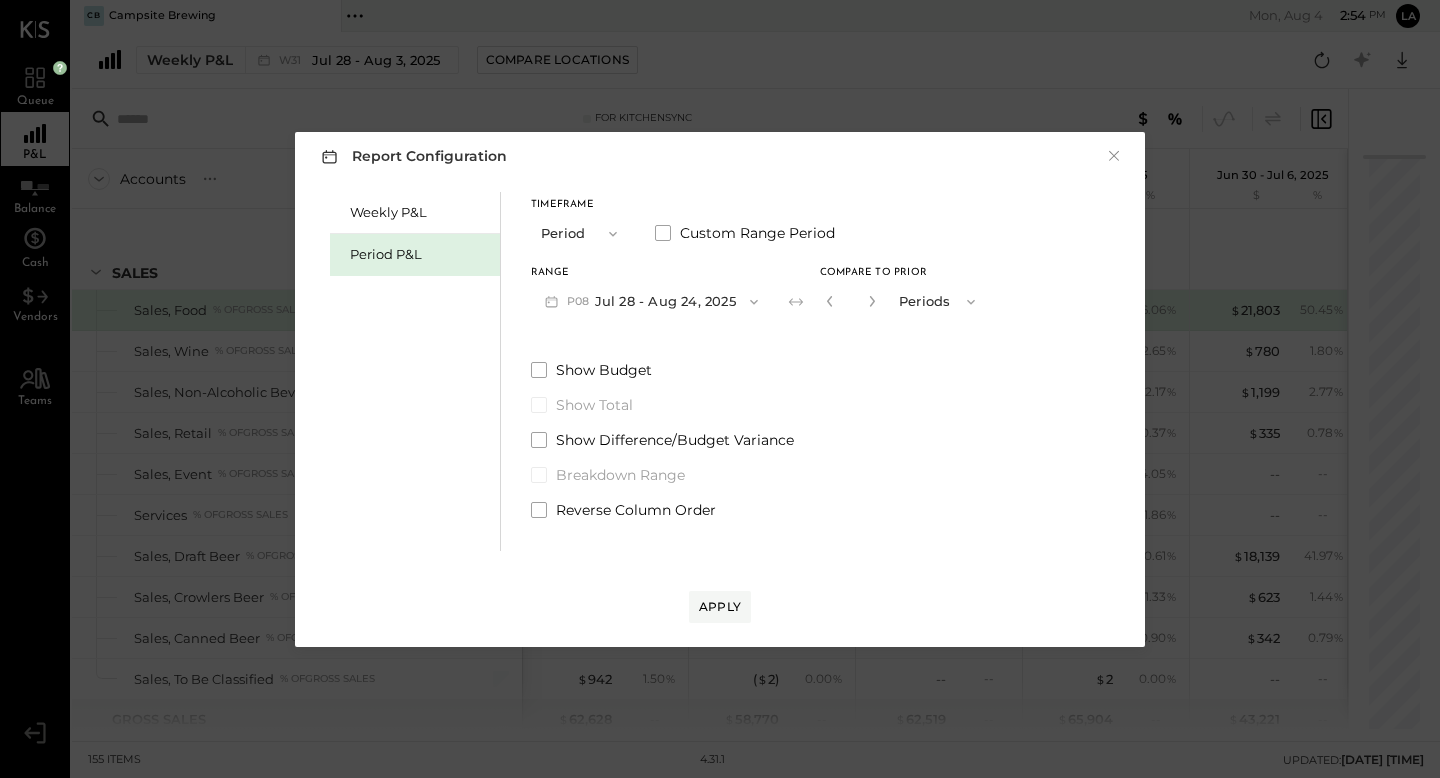 click 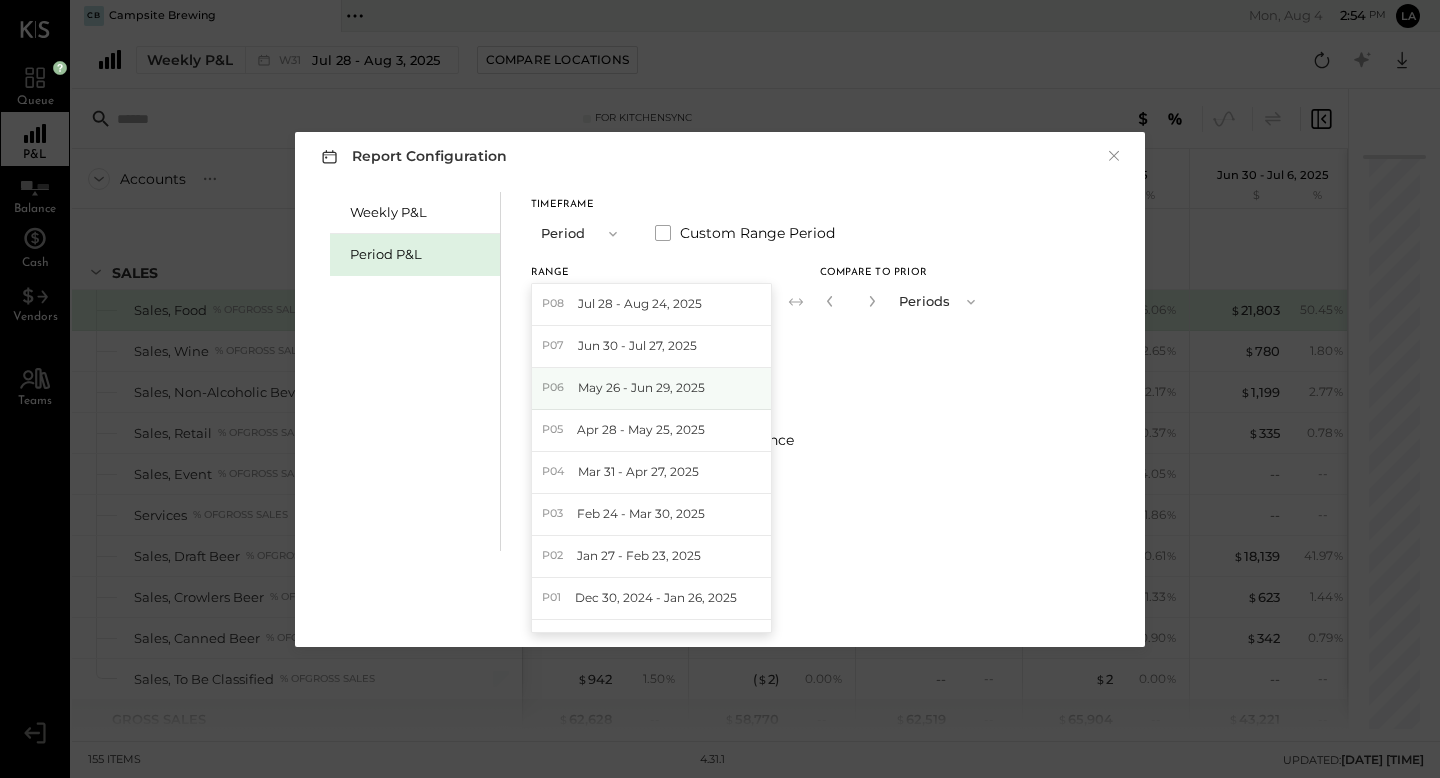 click on "May 26 - Jun 29, 2025" at bounding box center (641, 387) 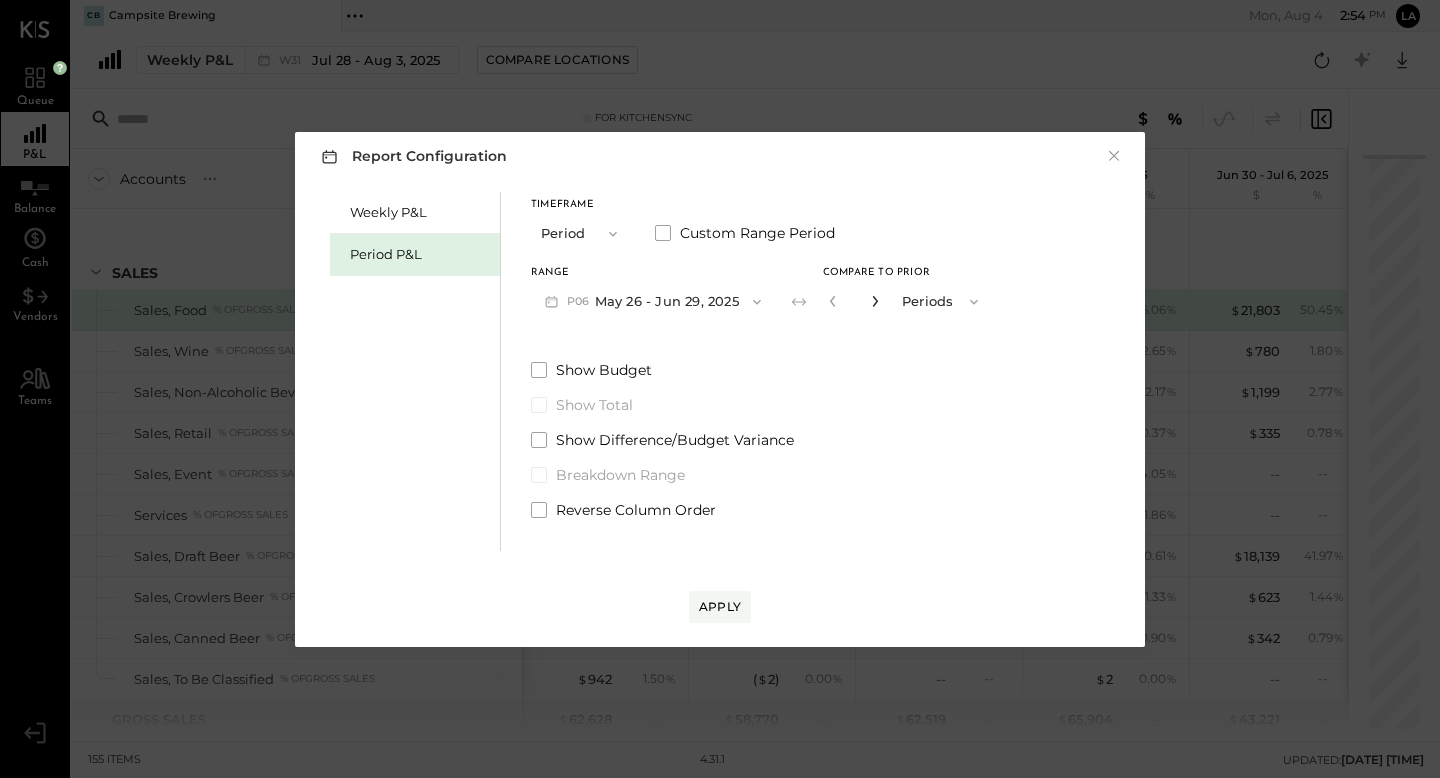 click 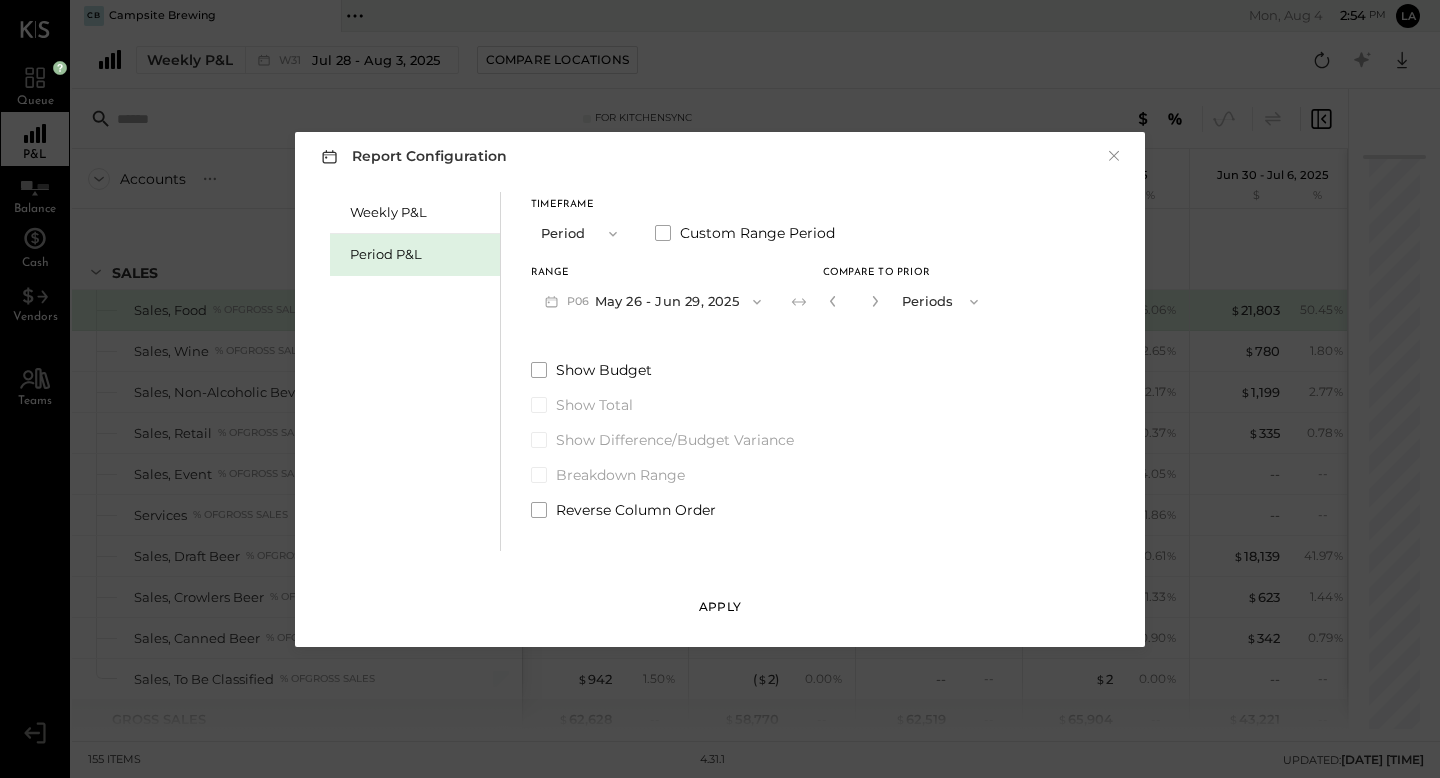 click on "Apply" at bounding box center [720, 606] 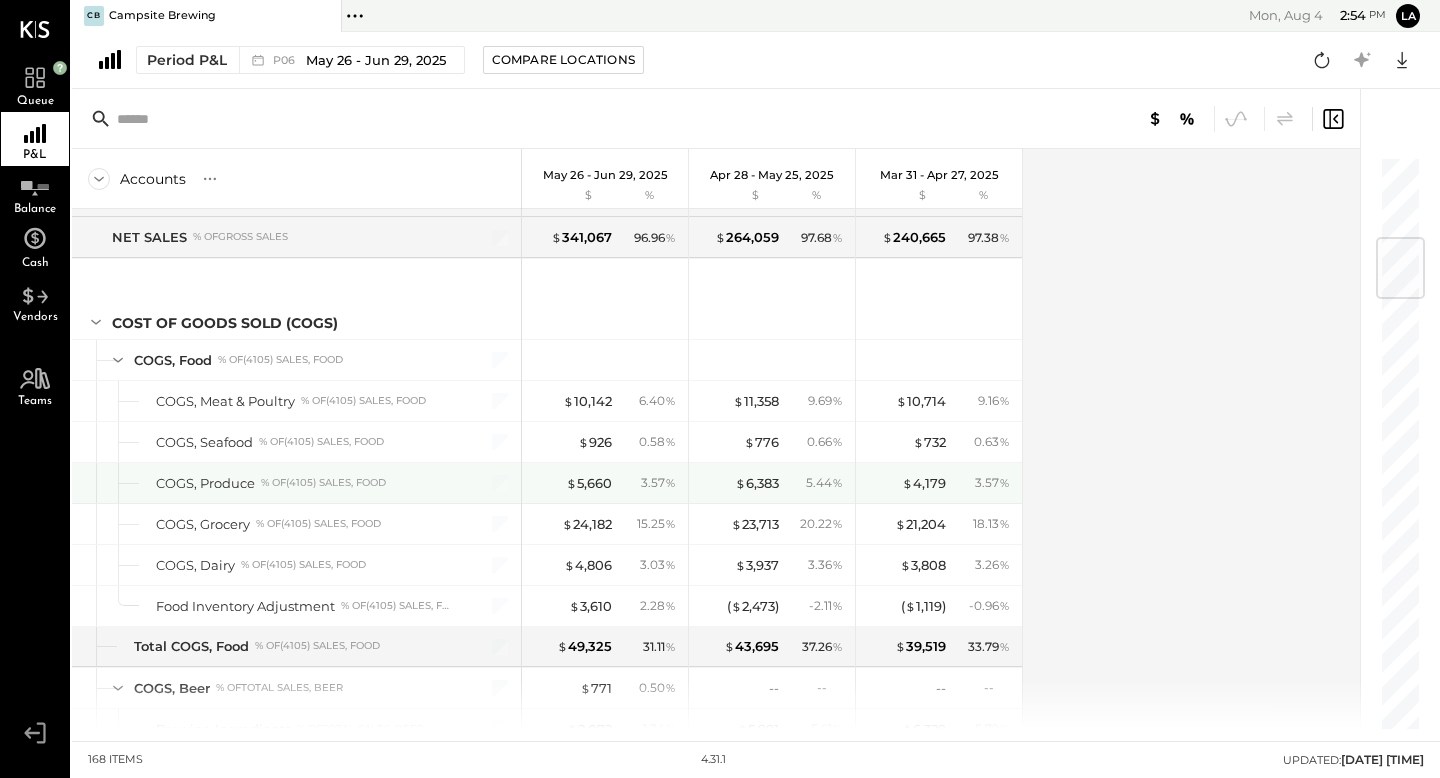 scroll, scrollTop: 690, scrollLeft: 0, axis: vertical 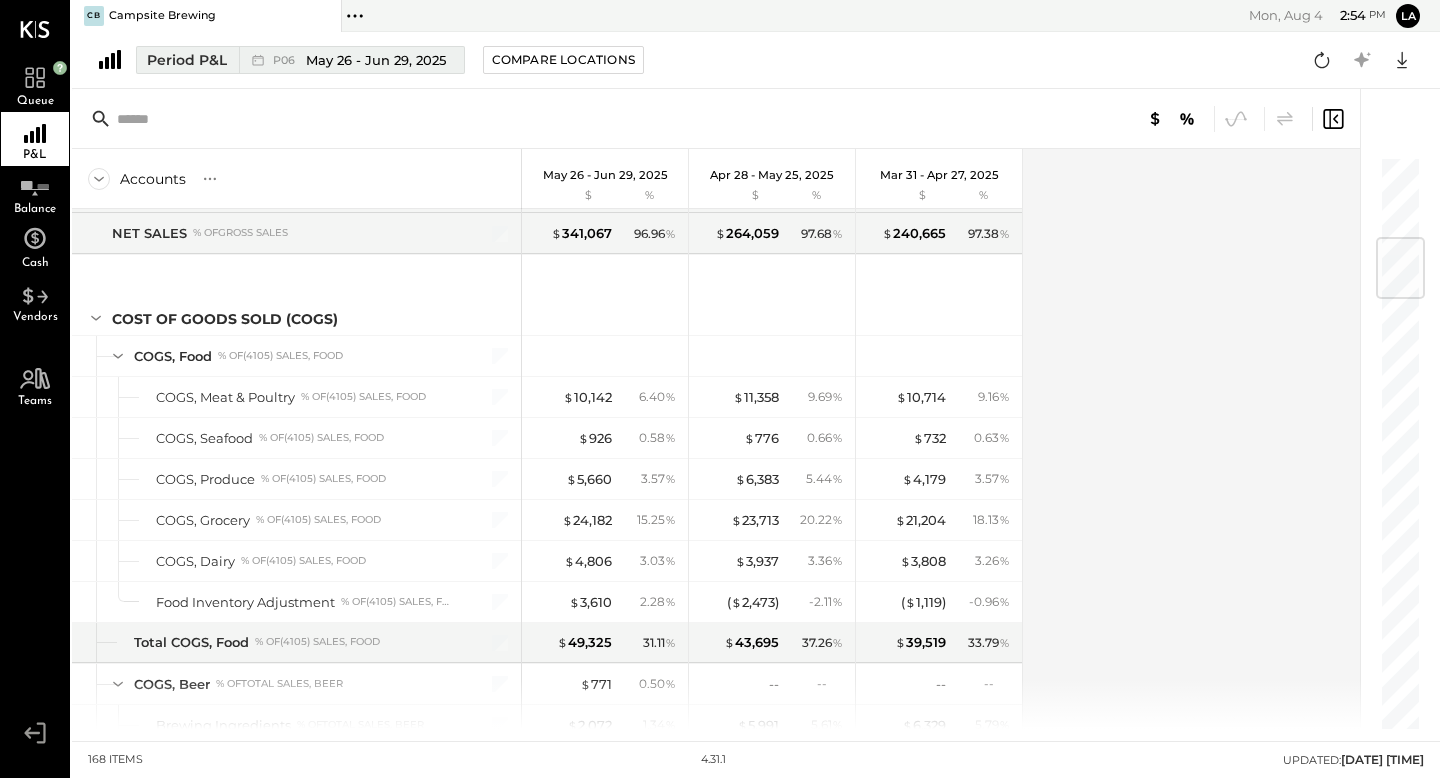 click on "Period P&L" at bounding box center (187, 60) 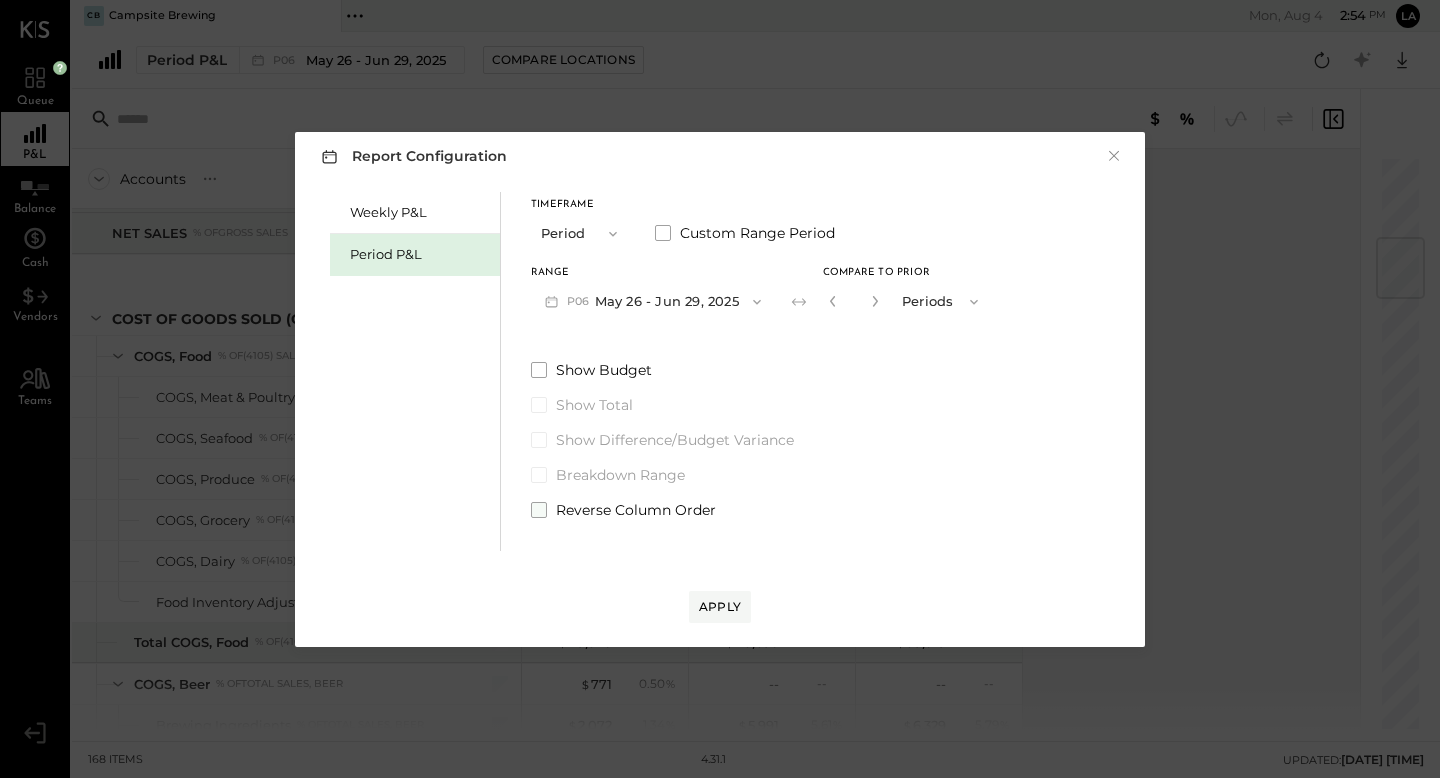 click at bounding box center [539, 510] 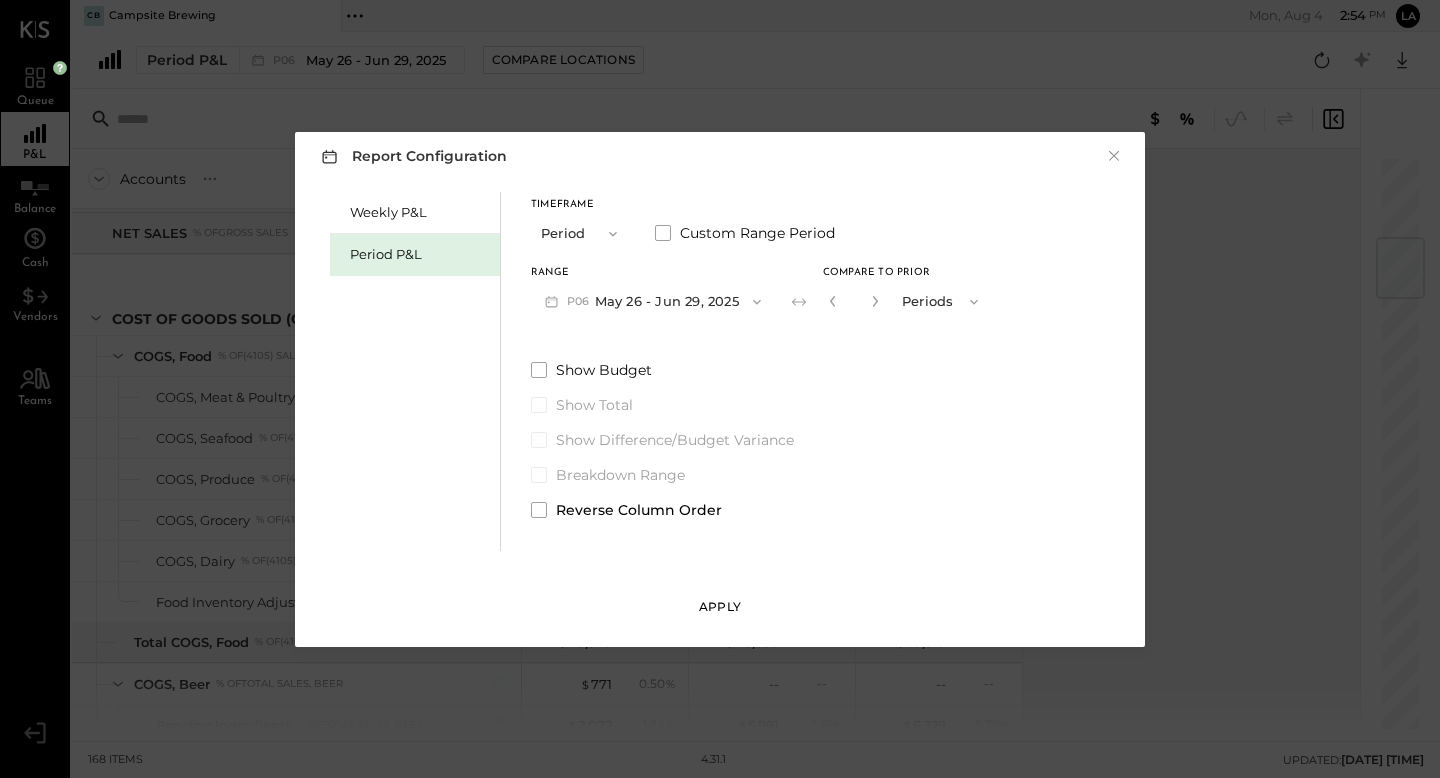 click on "Apply" at bounding box center [720, 606] 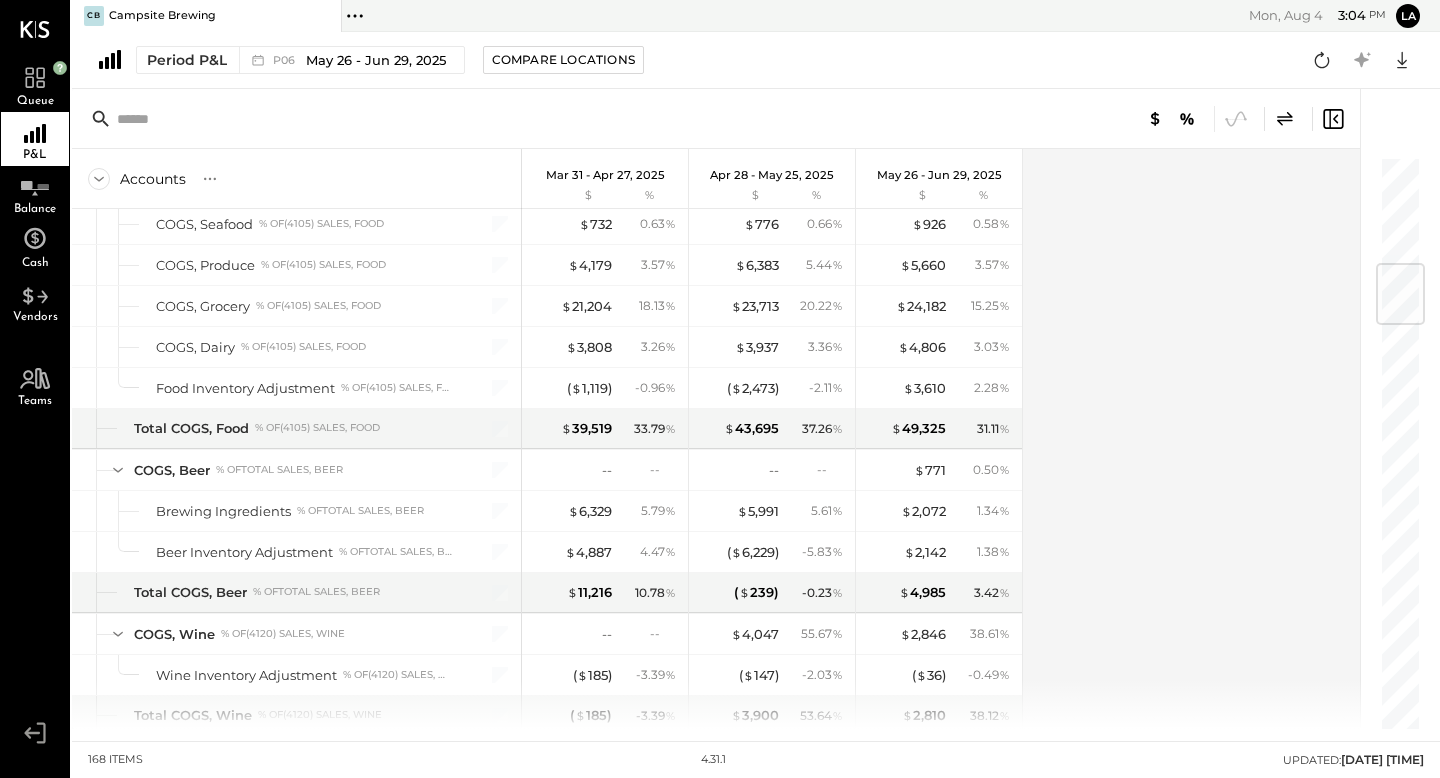 scroll, scrollTop: 0, scrollLeft: 0, axis: both 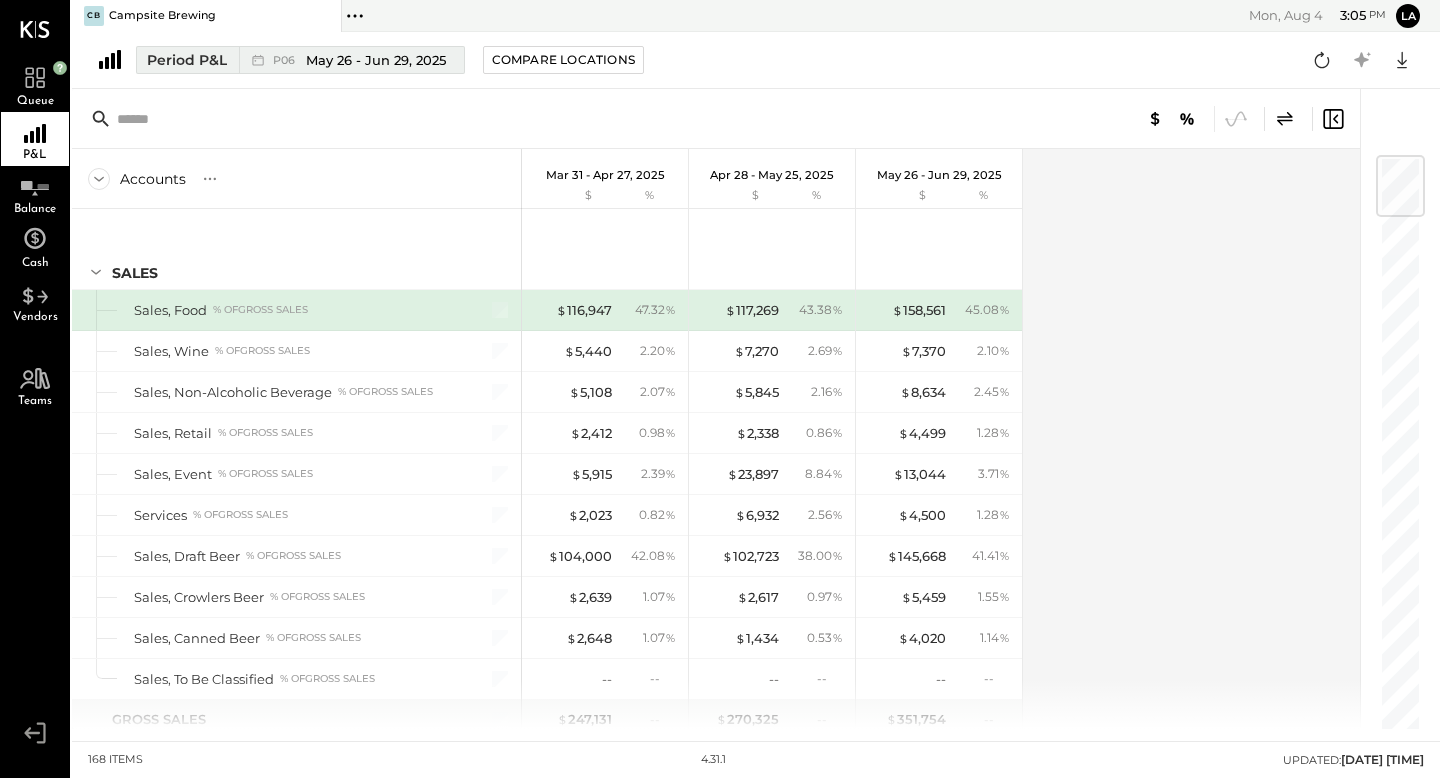 click on "Period P&L" at bounding box center [187, 60] 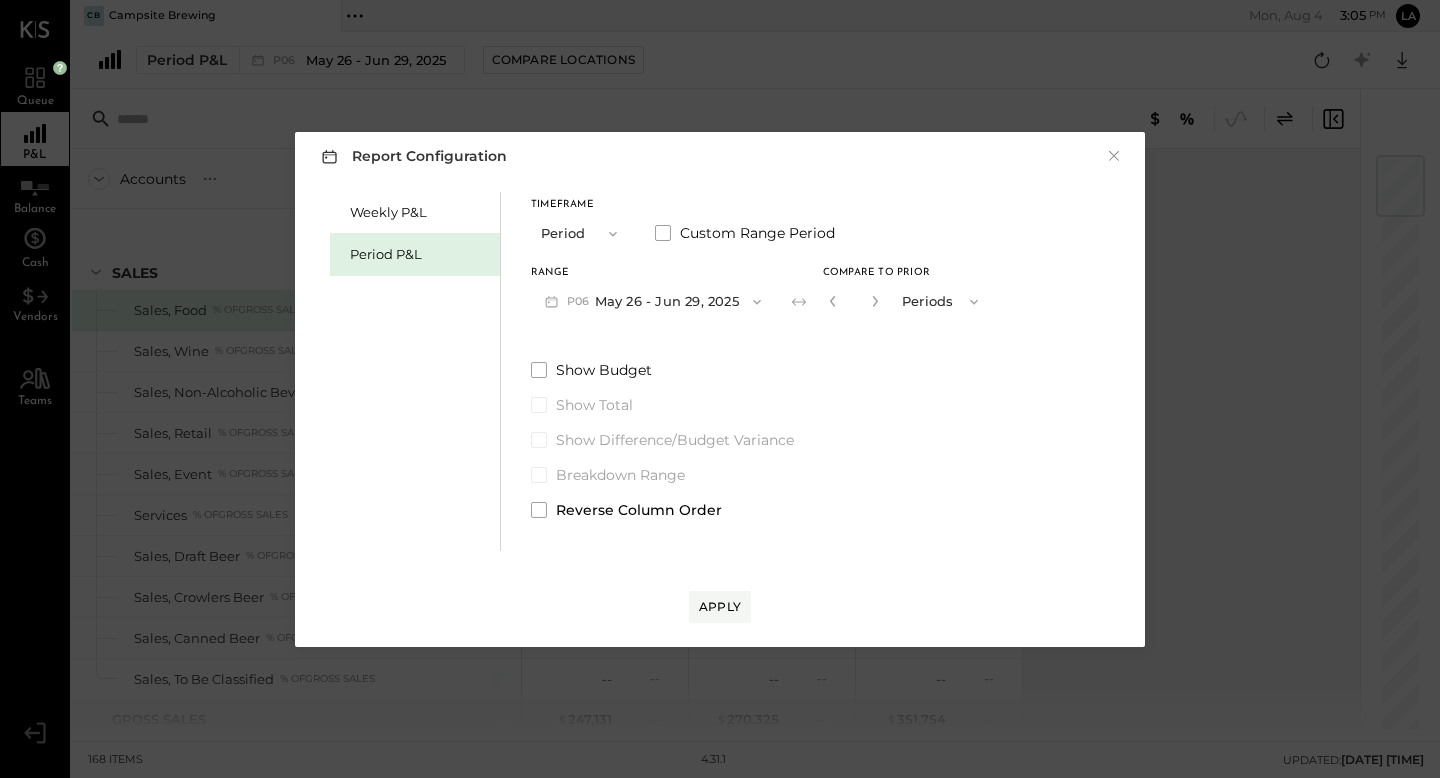 click on "P06 [DATE] - [DATE]" at bounding box center [653, 301] 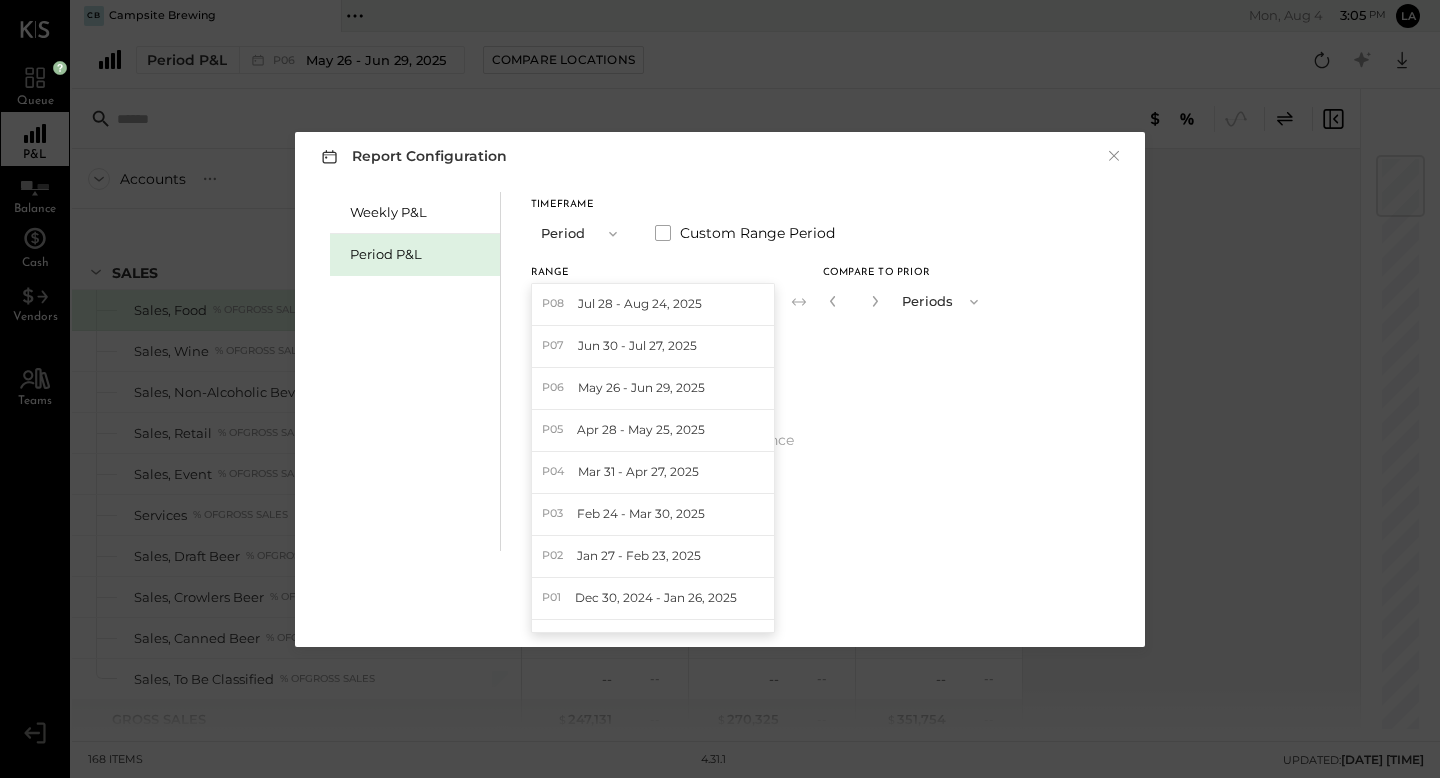 click on "Period" at bounding box center [581, 233] 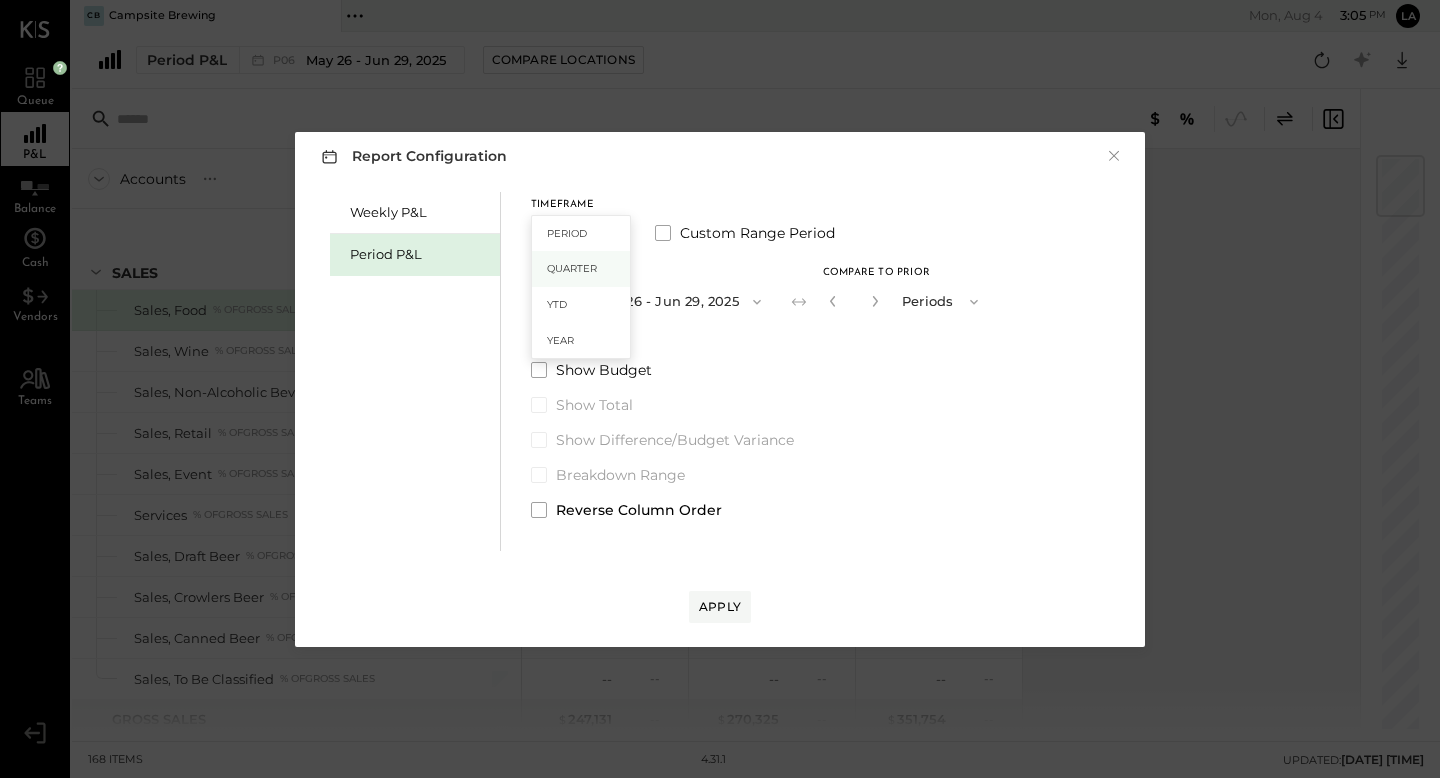 click on "Quarter" at bounding box center [572, 268] 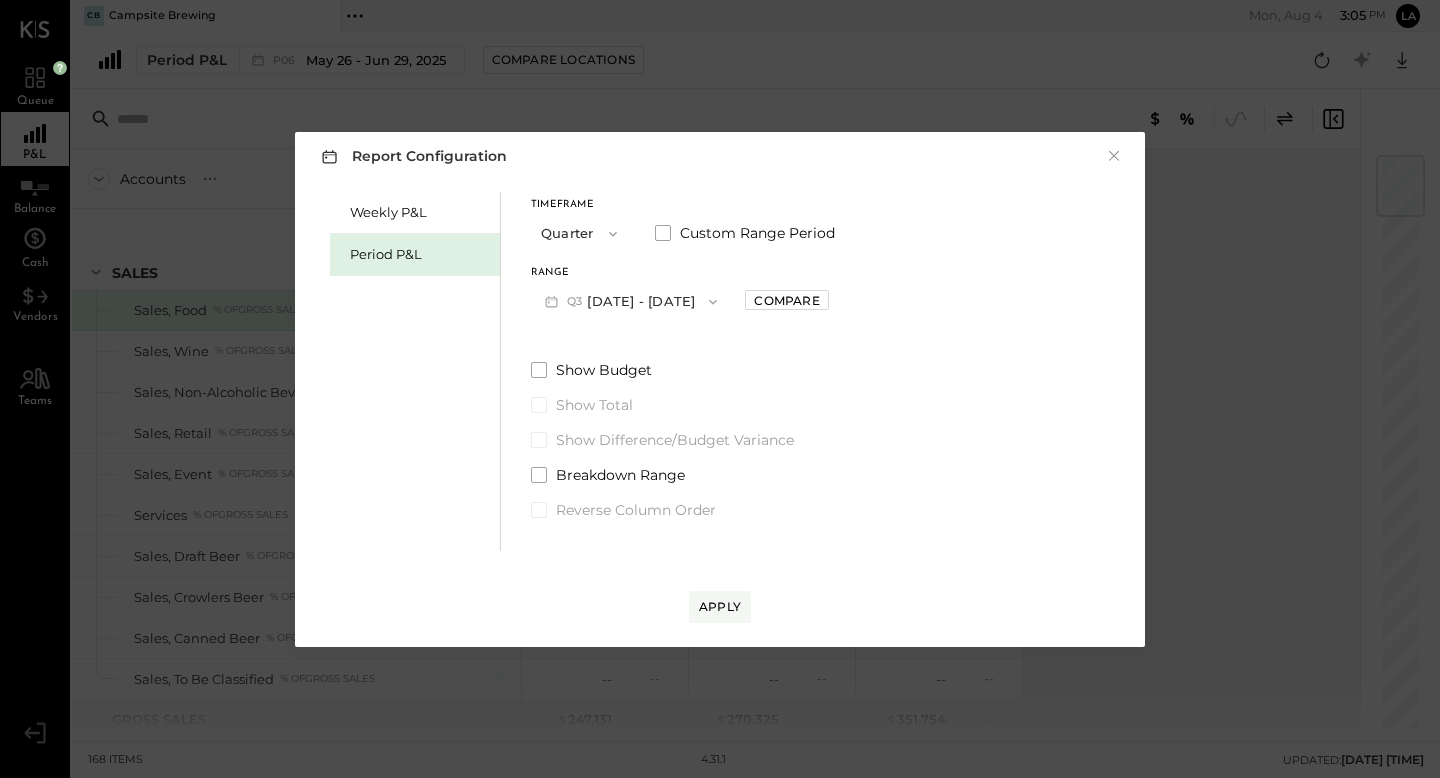 click on "Q3 Jun 30 - Sep 28, 2025" at bounding box center [631, 301] 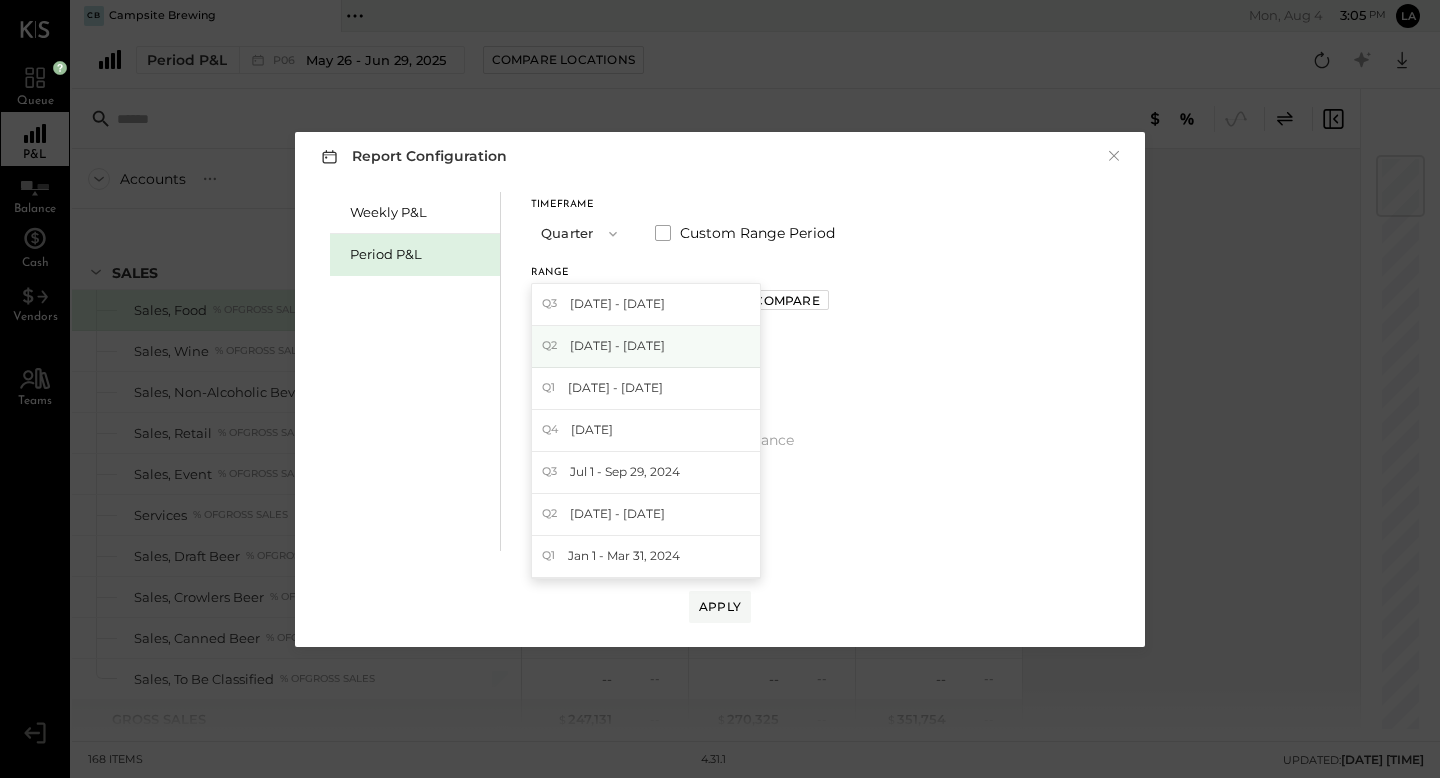 click on "[DATE] - [DATE]" at bounding box center (617, 345) 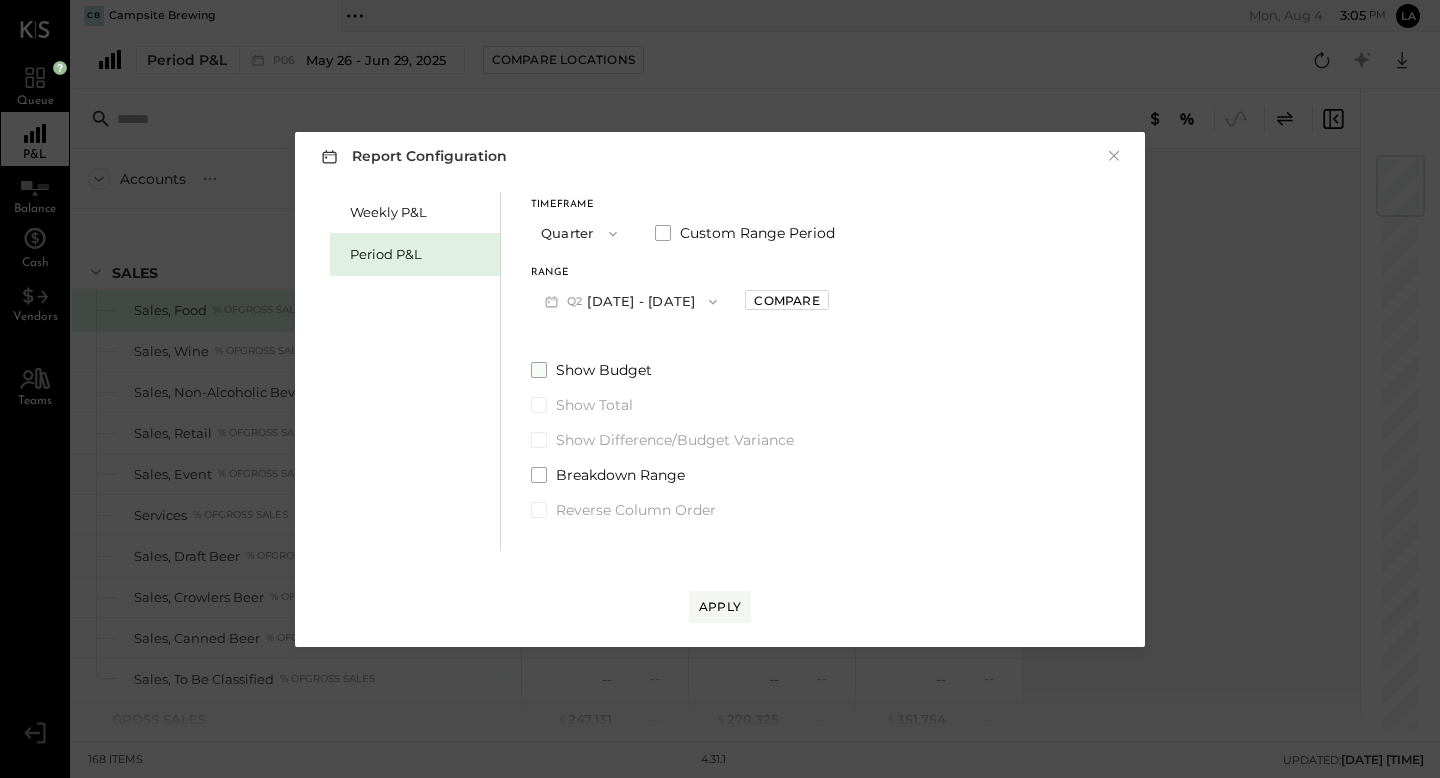 click at bounding box center [539, 370] 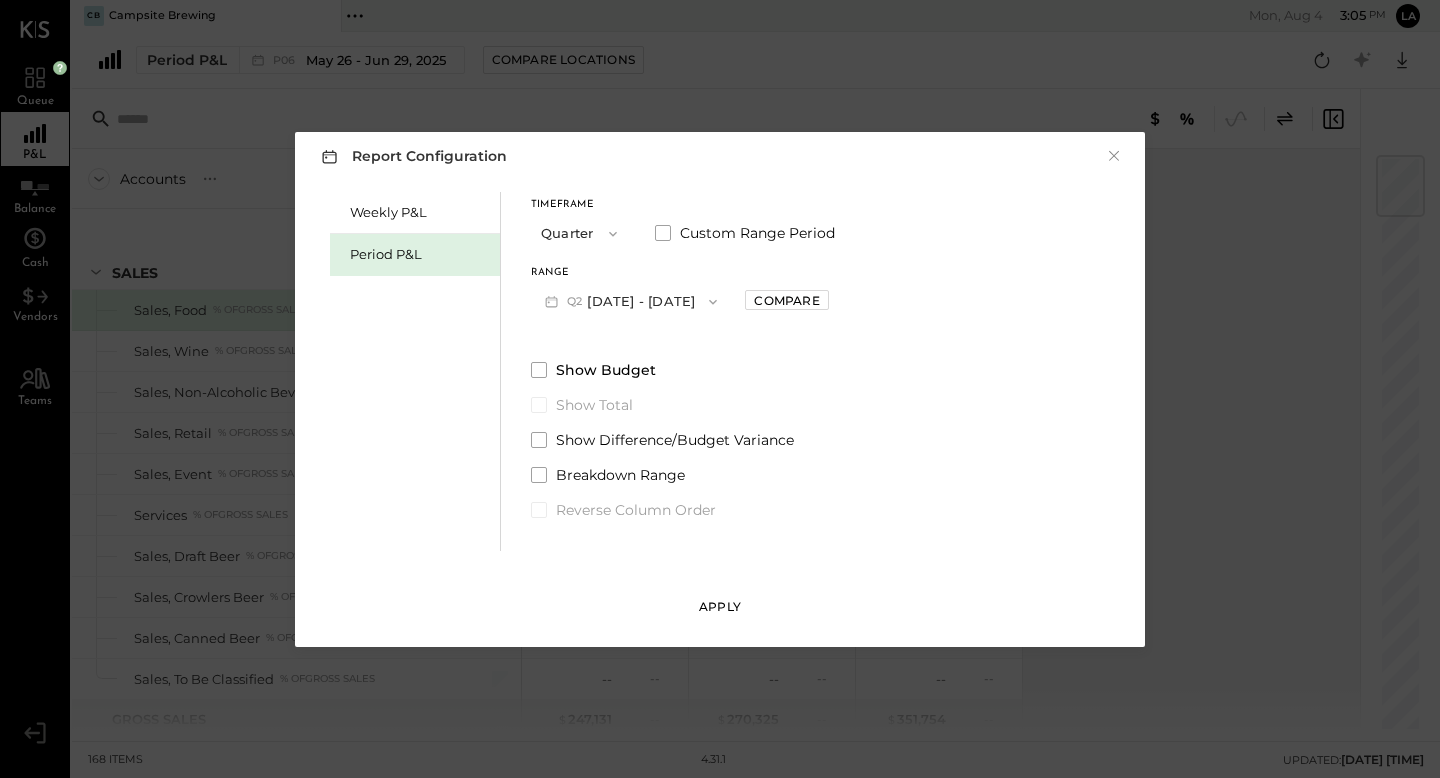 click on "Apply" at bounding box center [720, 606] 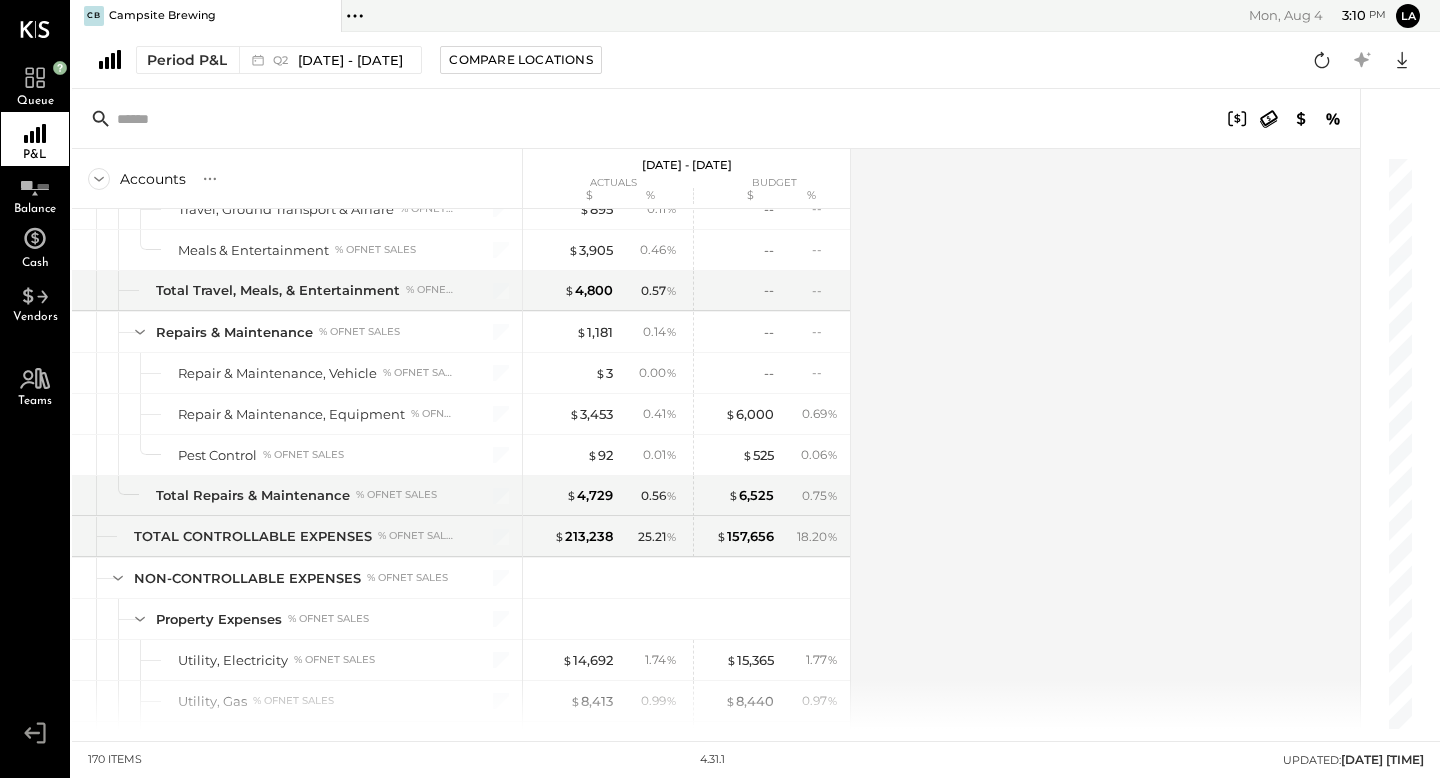 scroll, scrollTop: 4428, scrollLeft: 0, axis: vertical 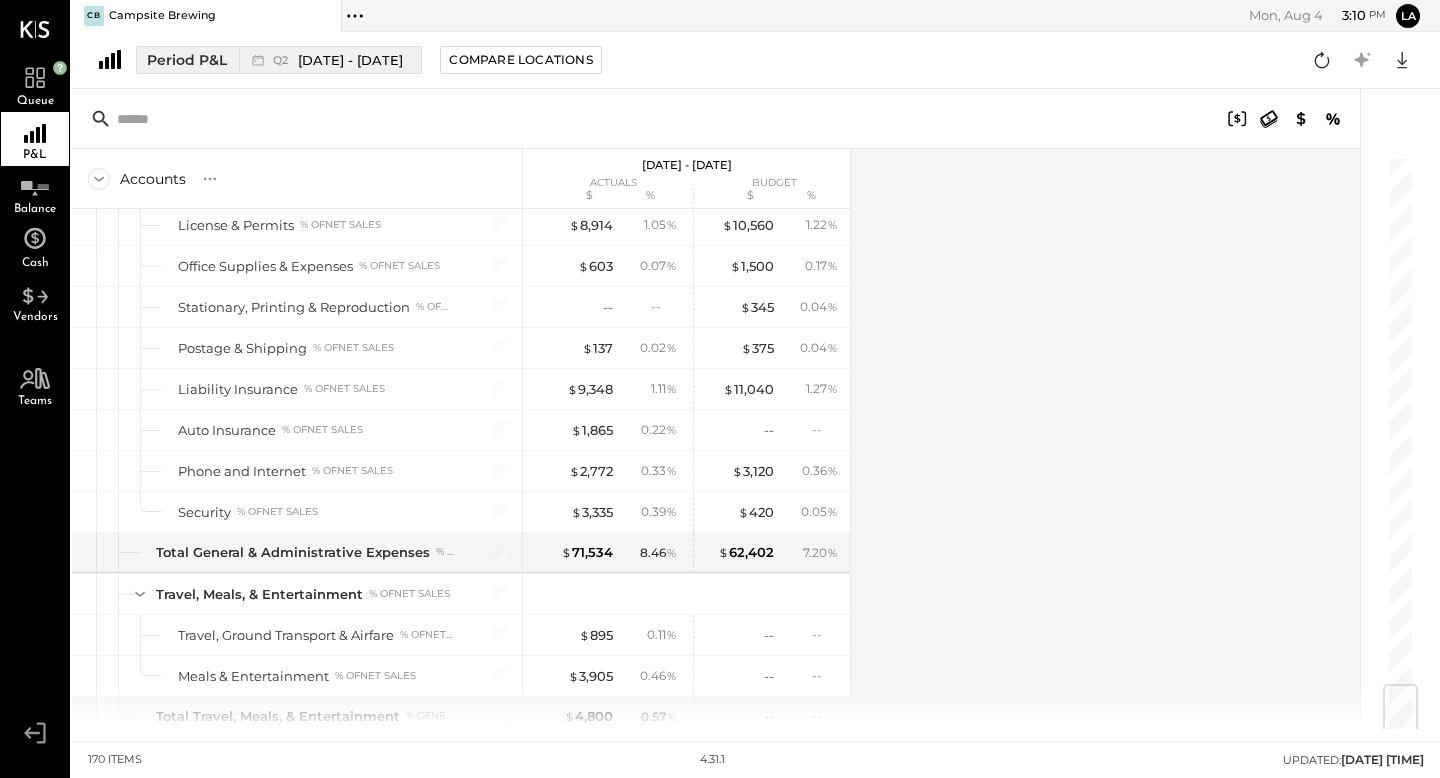 click on "[DATE] - [DATE]" at bounding box center [350, 60] 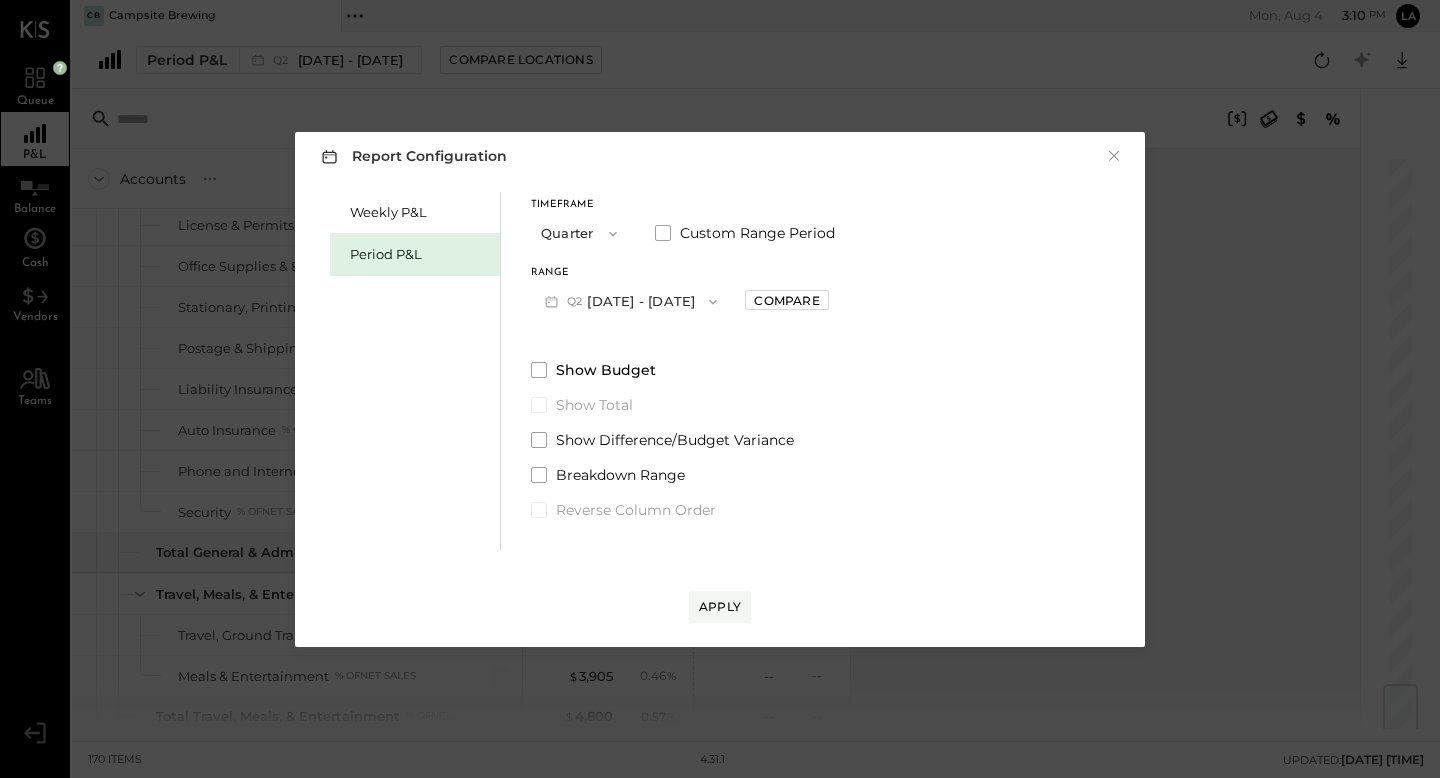 click on "Q2 [DATE] - [DATE]" at bounding box center [631, 301] 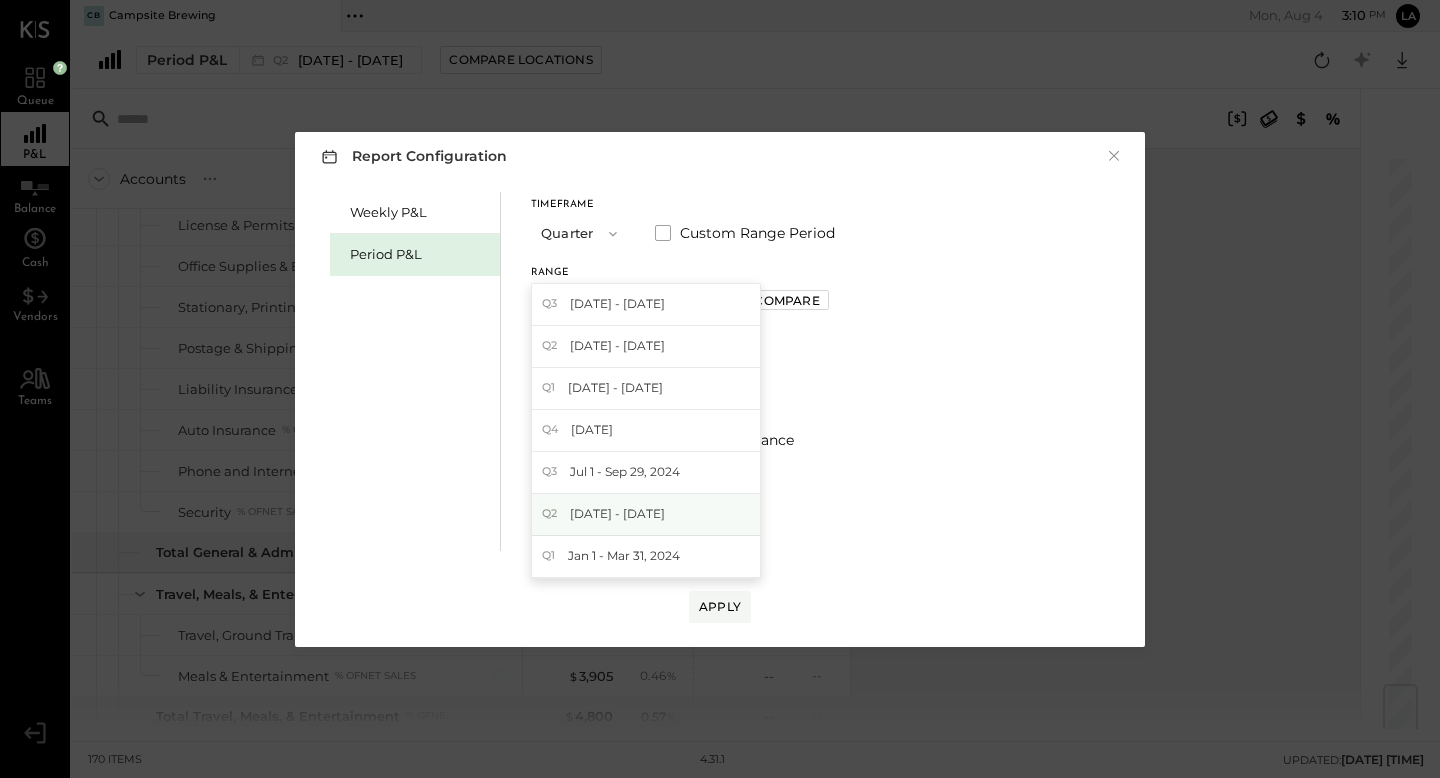 click on "Q2   [DATE] - [DATE]" at bounding box center [646, 515] 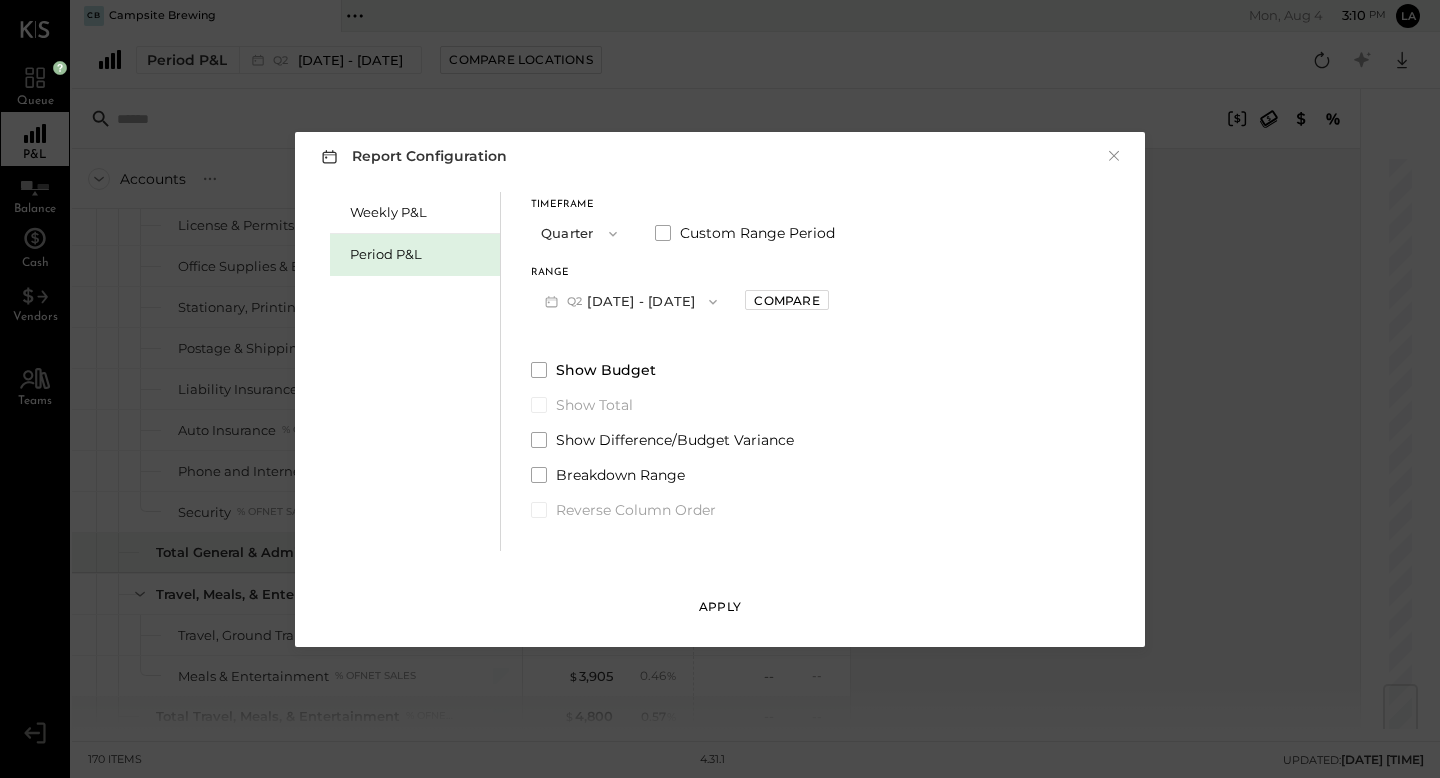 click on "Apply" at bounding box center [720, 606] 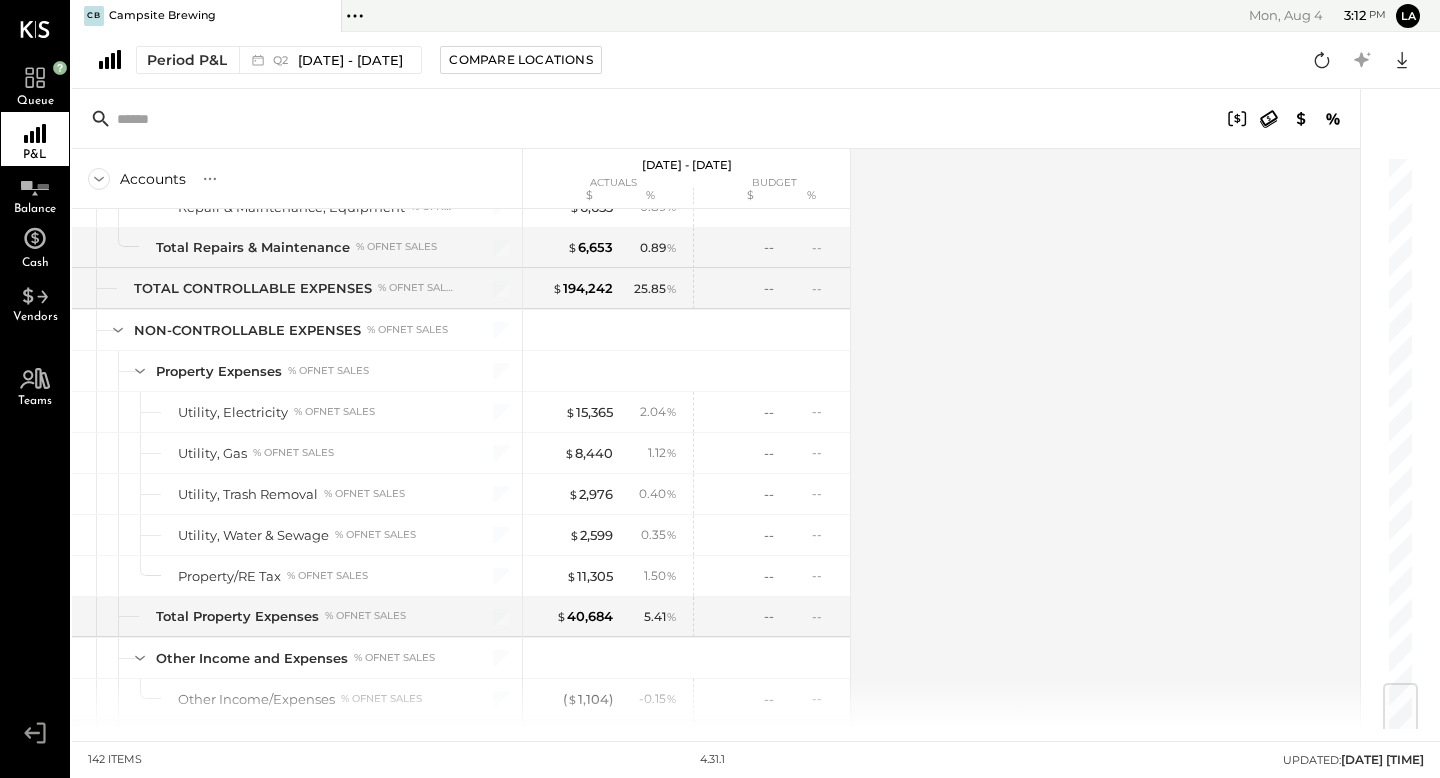scroll, scrollTop: 4444, scrollLeft: 0, axis: vertical 